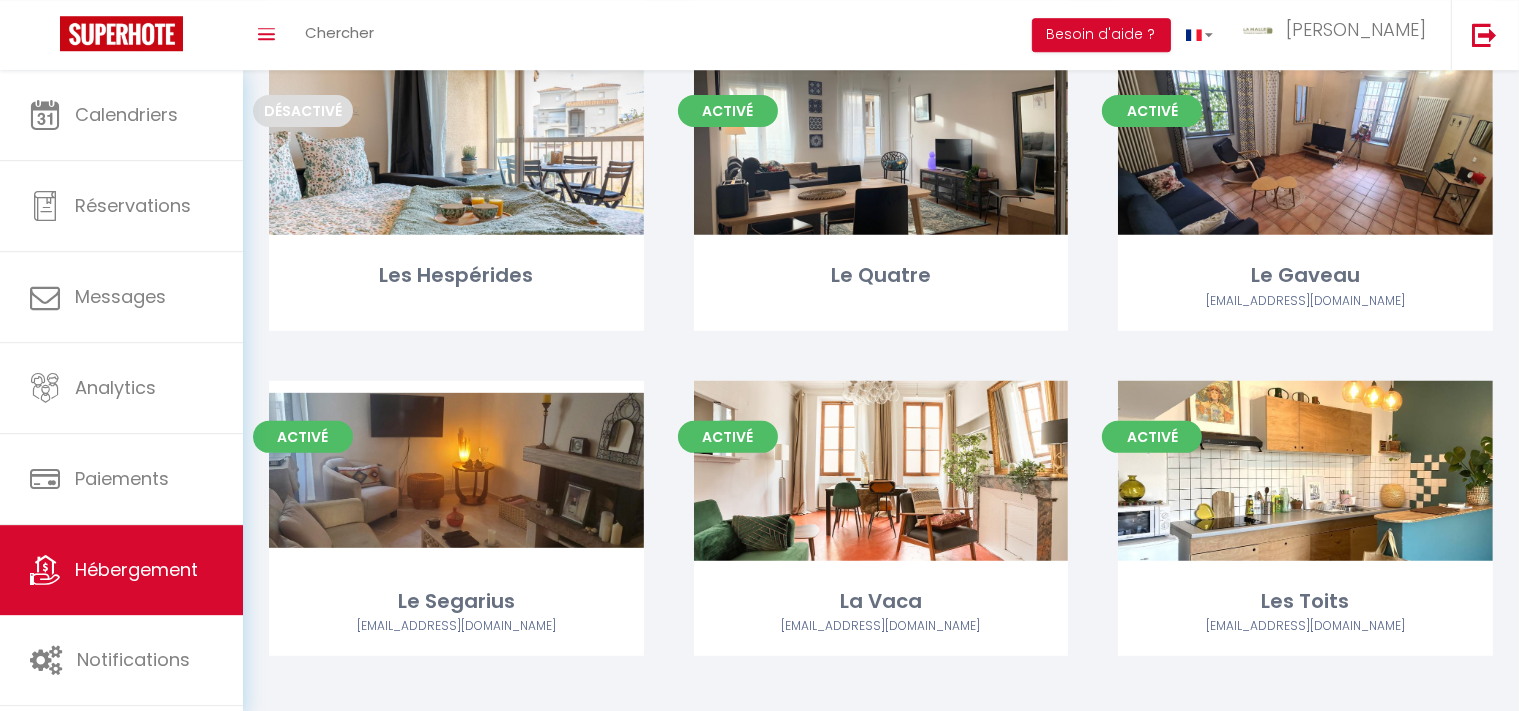 scroll, scrollTop: 832, scrollLeft: 0, axis: vertical 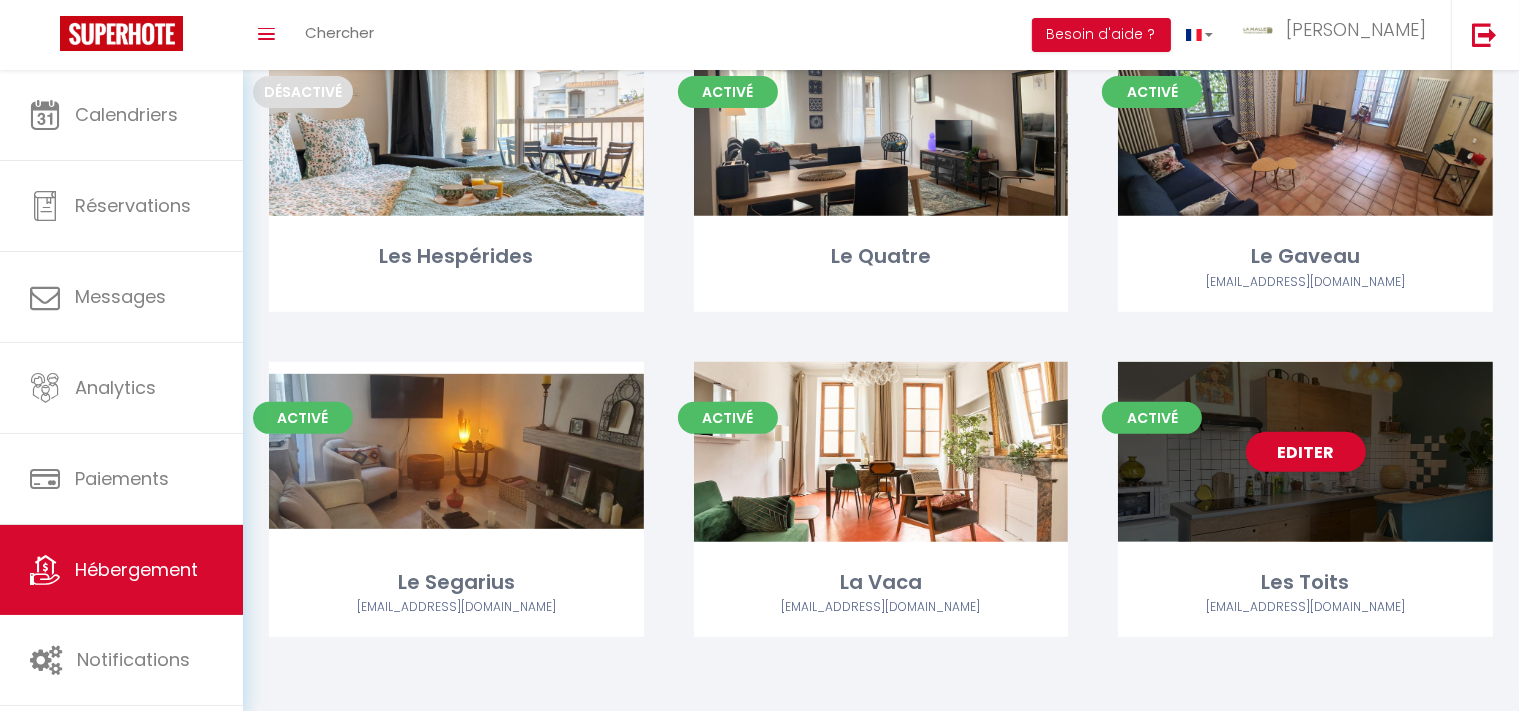 click on "Editer" at bounding box center (1305, 452) 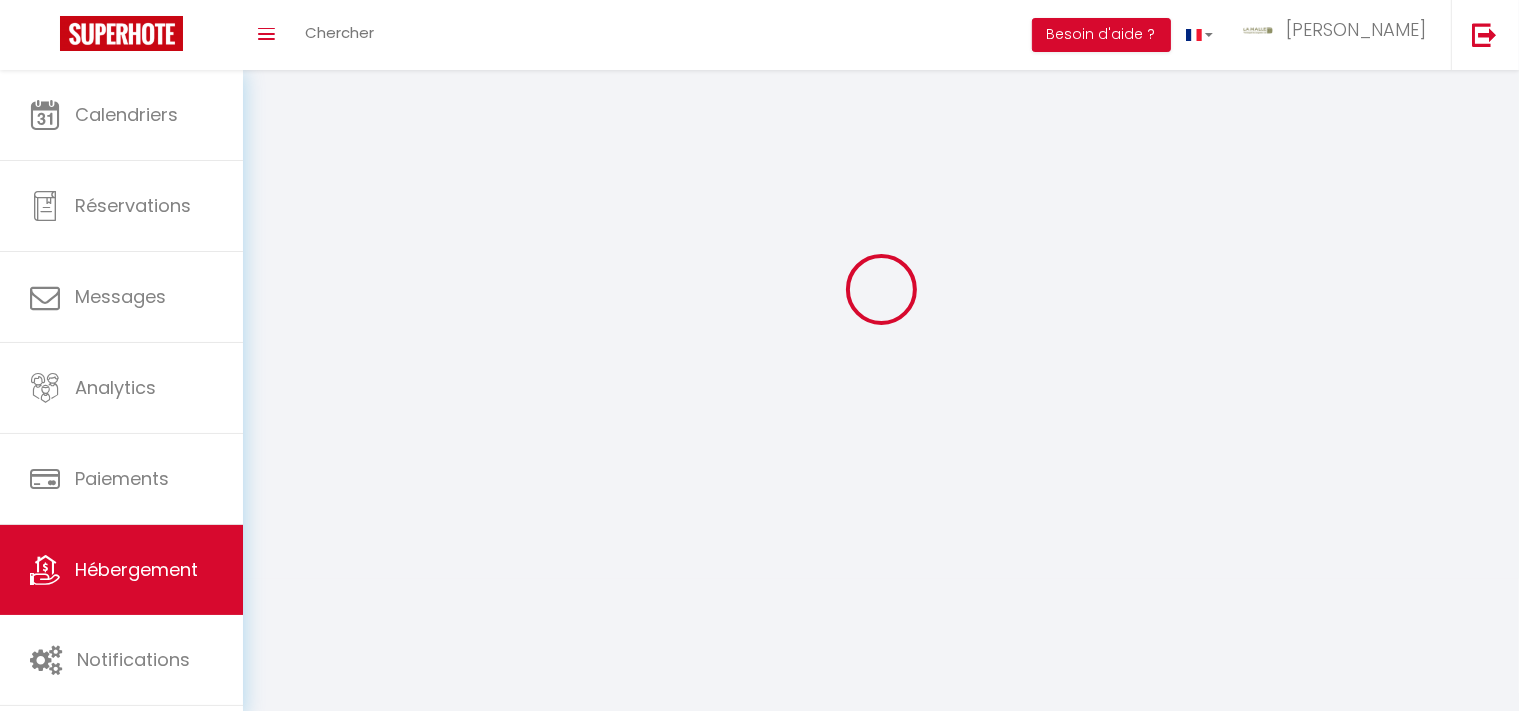 scroll, scrollTop: 0, scrollLeft: 0, axis: both 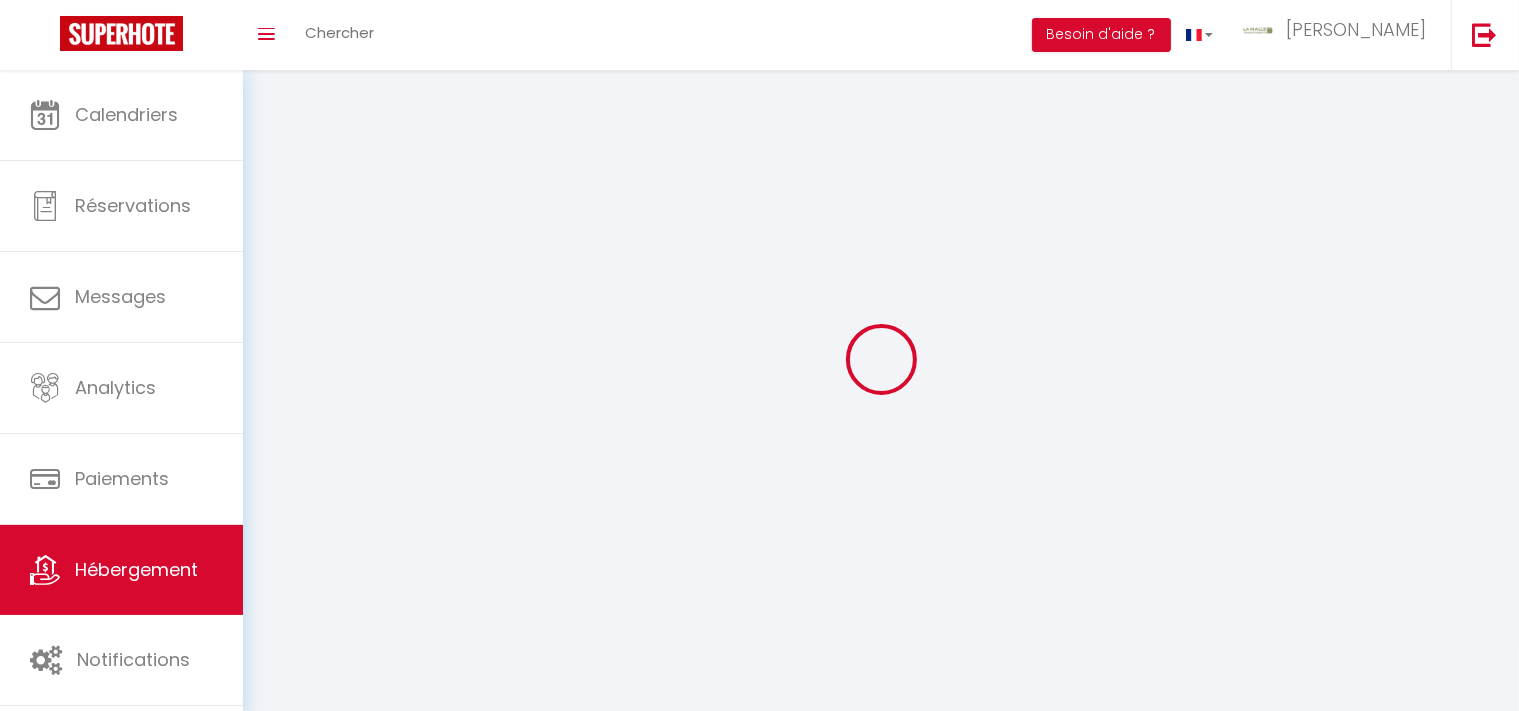 checkbox on "true" 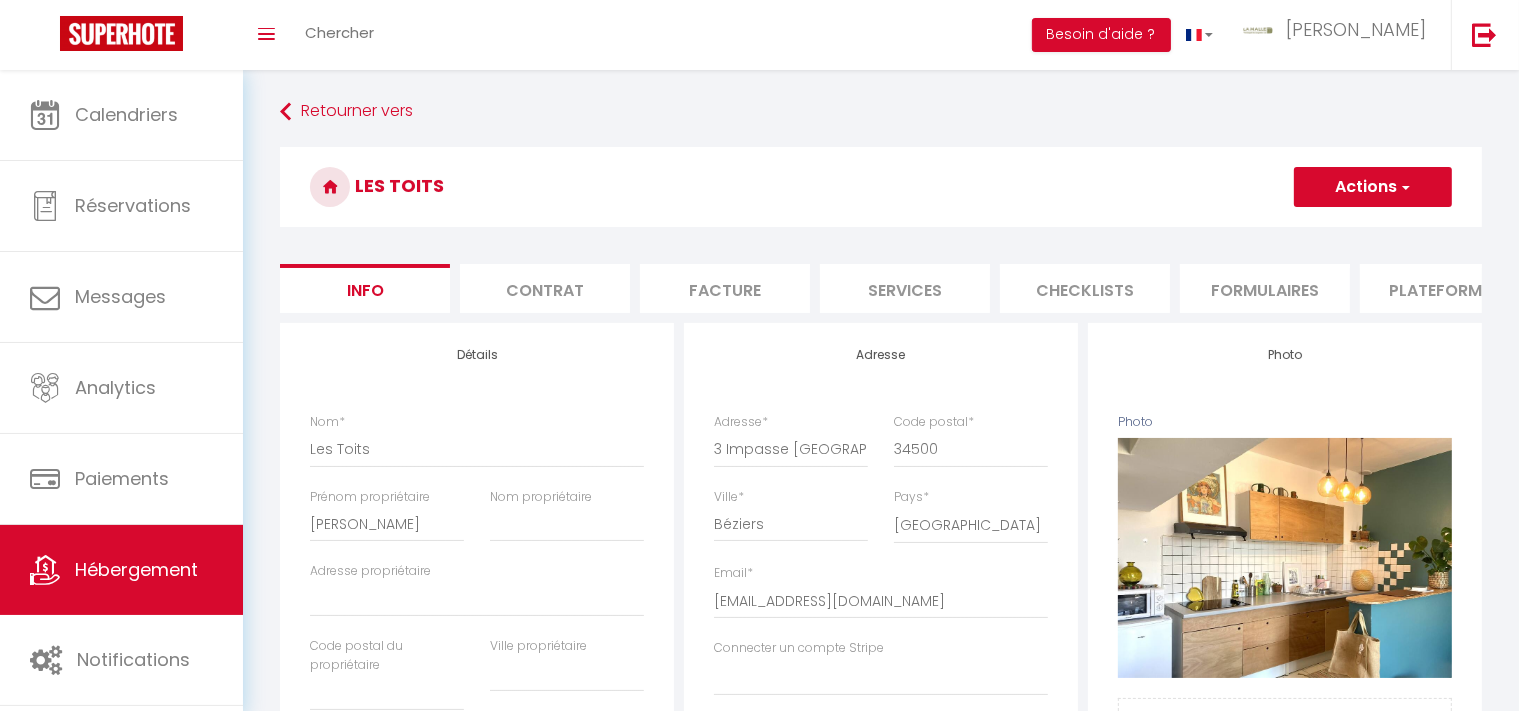 select 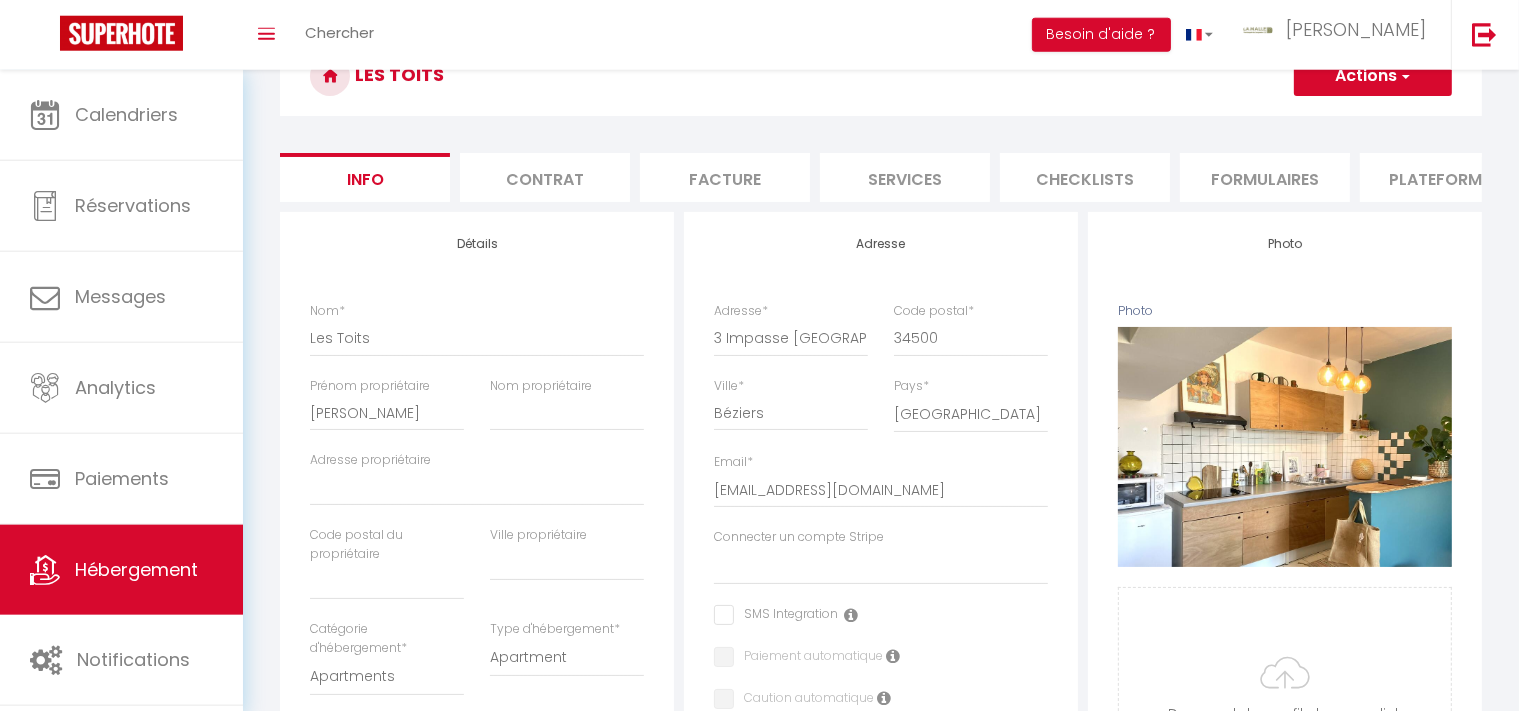 click on "Les Toits
Actions
Enregistrer   Dupliquer   Supprimer   Importer les réservations
Info
Contrat
Facture
Services
Checklists
Formulaires
Plateformes
Paramètres
website
Journal
Modèle personnalisé
×         Titre Modèle
Annuler
Enregistrer
Liste de checklist
×   *     *                   Remove                  ×" at bounding box center (881, 798) 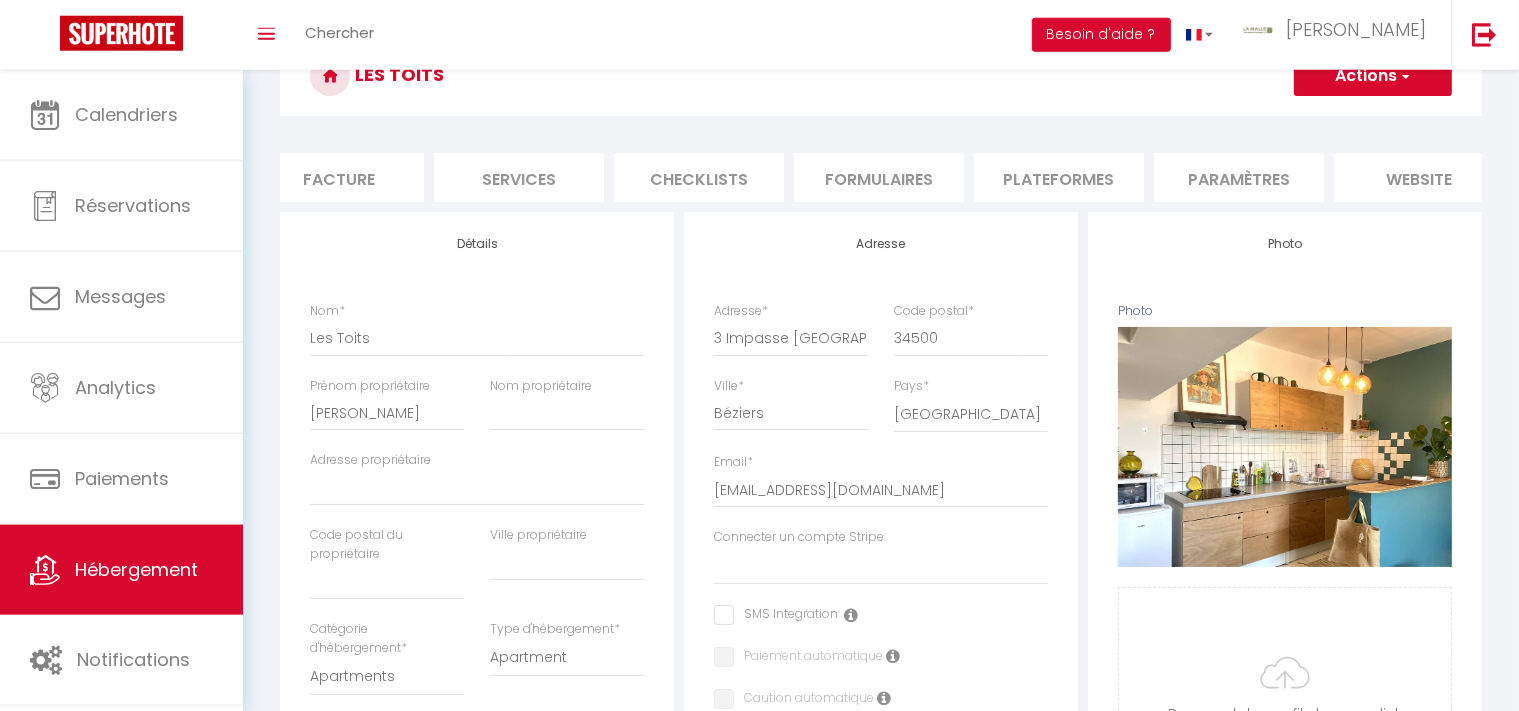 scroll, scrollTop: 0, scrollLeft: 398, axis: horizontal 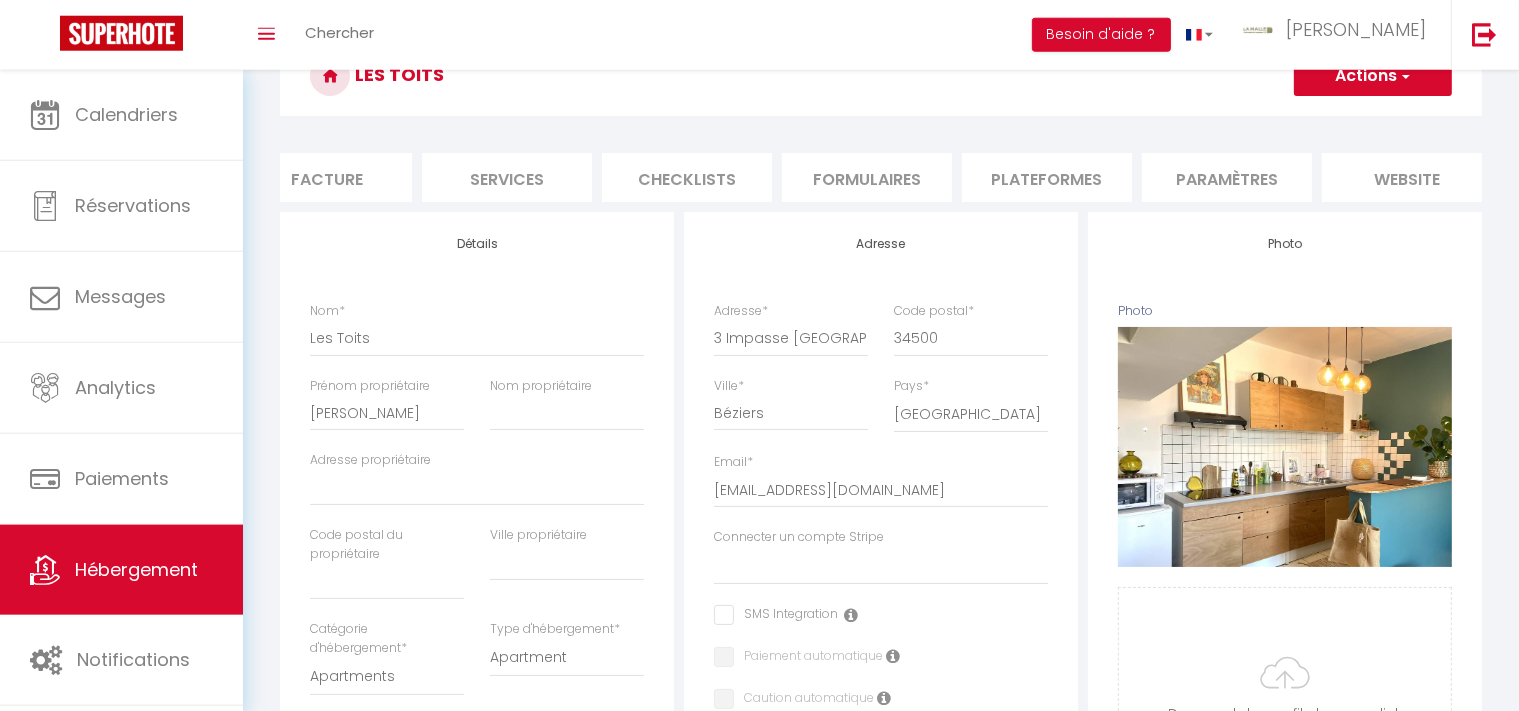 click on "Paramètres" at bounding box center (1227, 177) 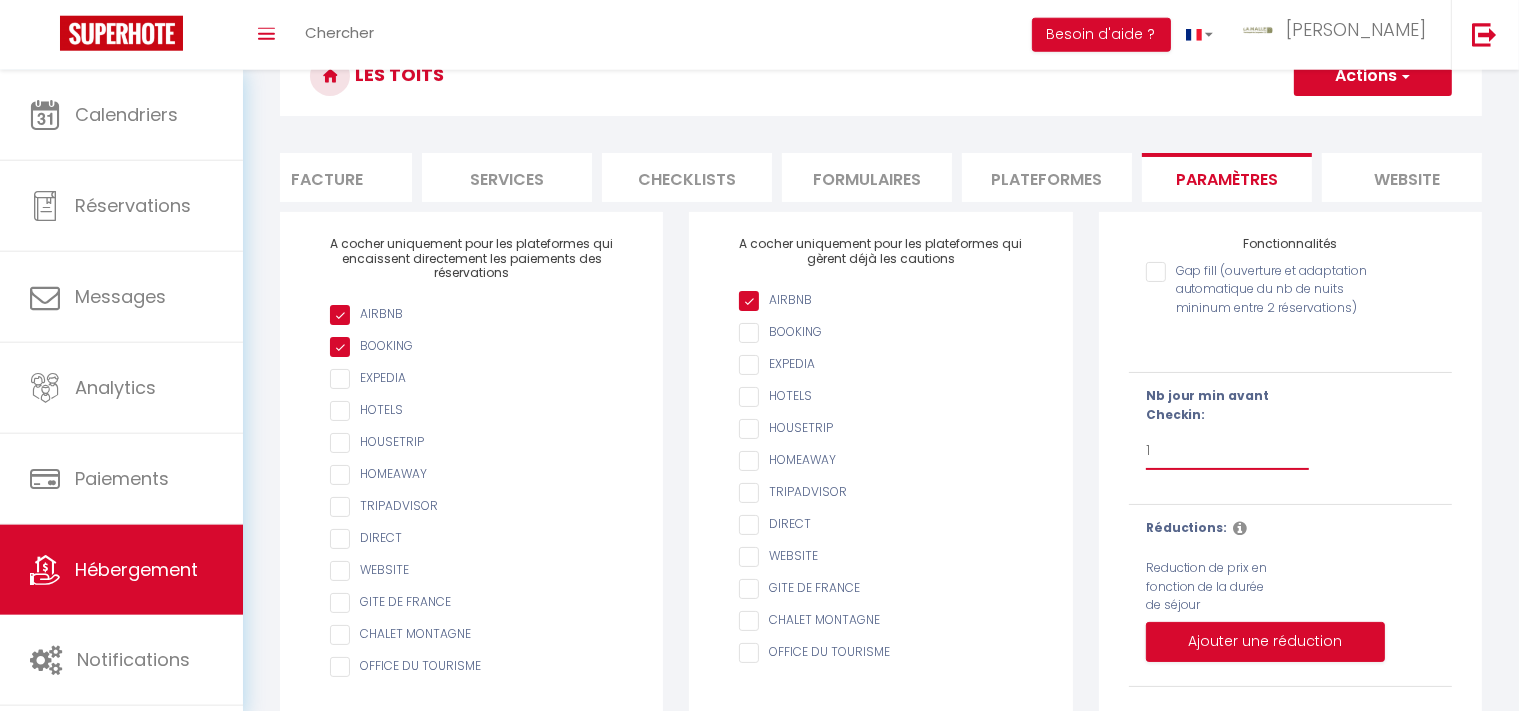 click on "1" at bounding box center (0, 0) 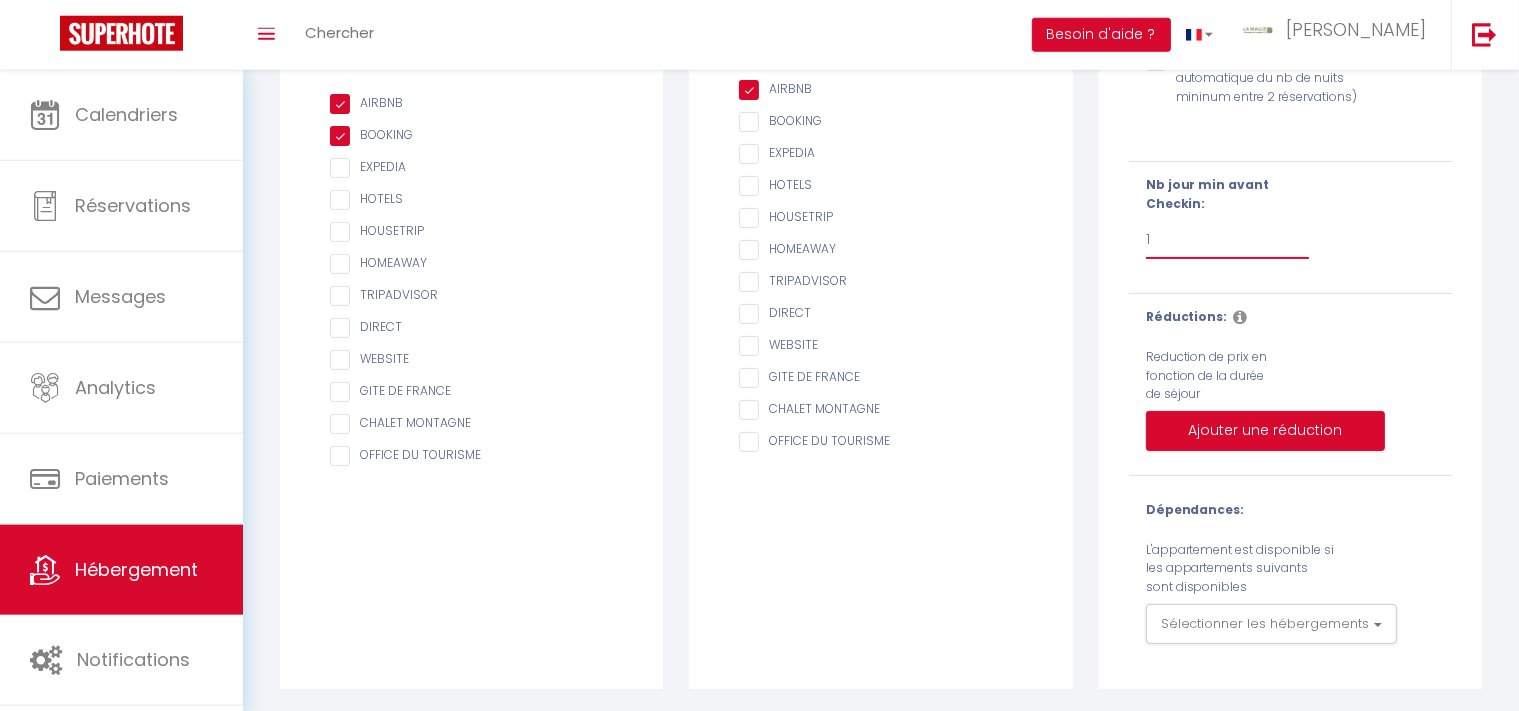 scroll, scrollTop: 0, scrollLeft: 0, axis: both 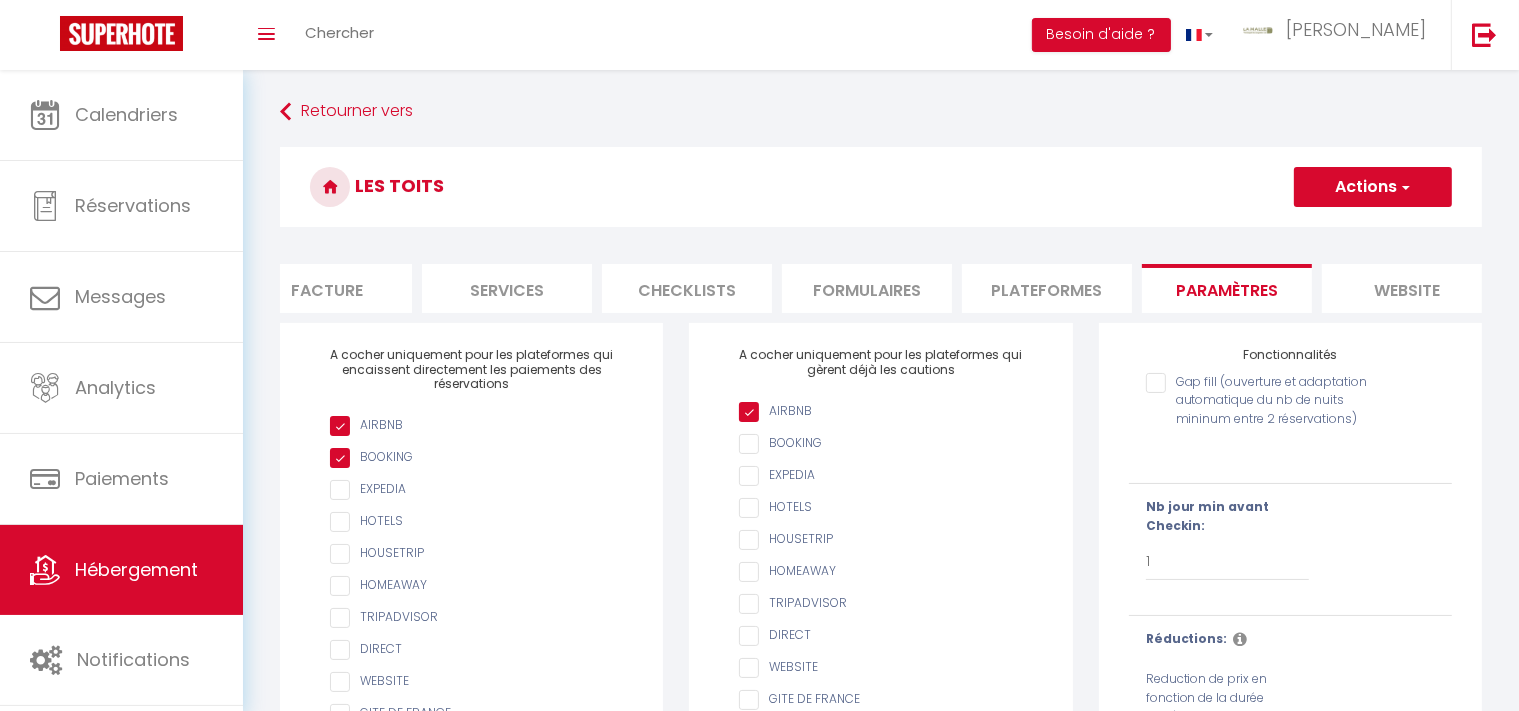 click on "Actions" at bounding box center [1373, 187] 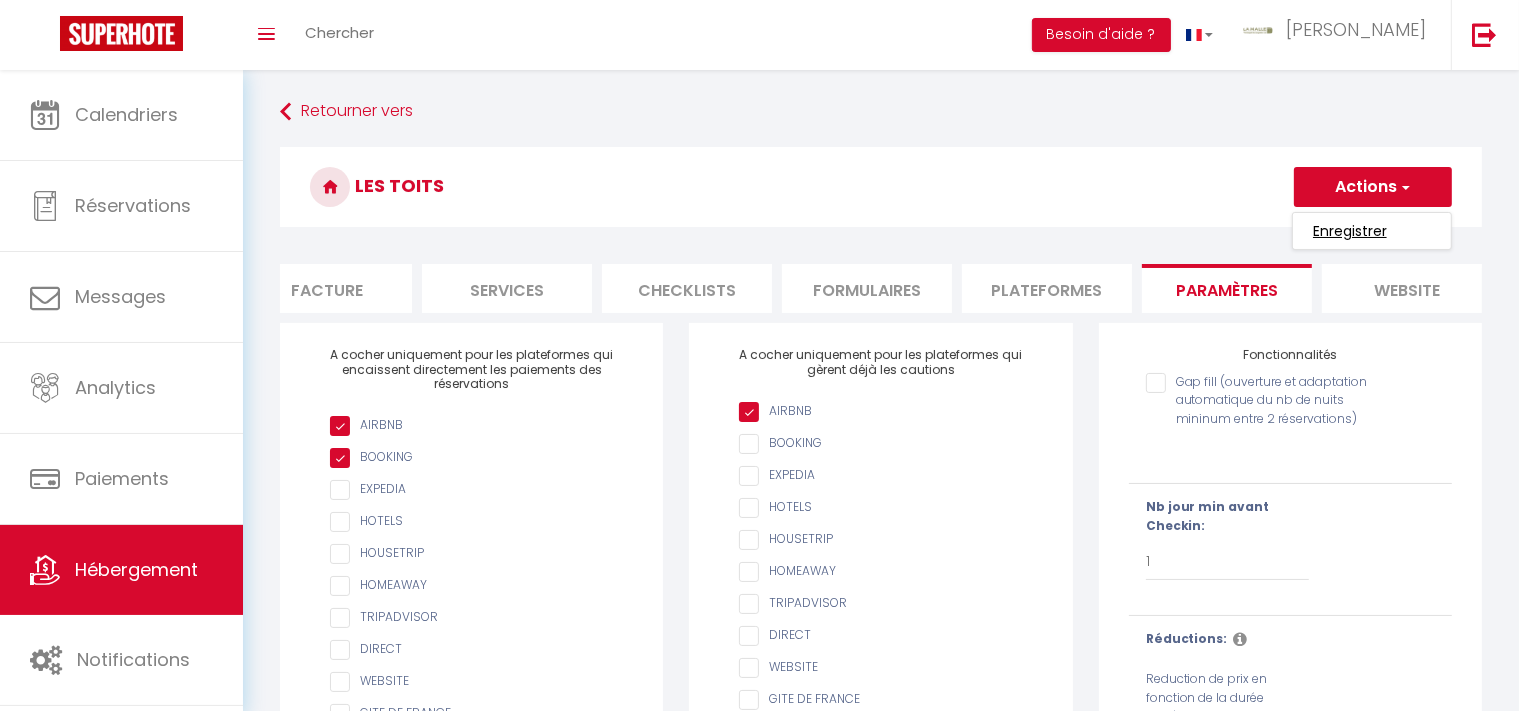 click on "Enregistrer" at bounding box center [1350, 231] 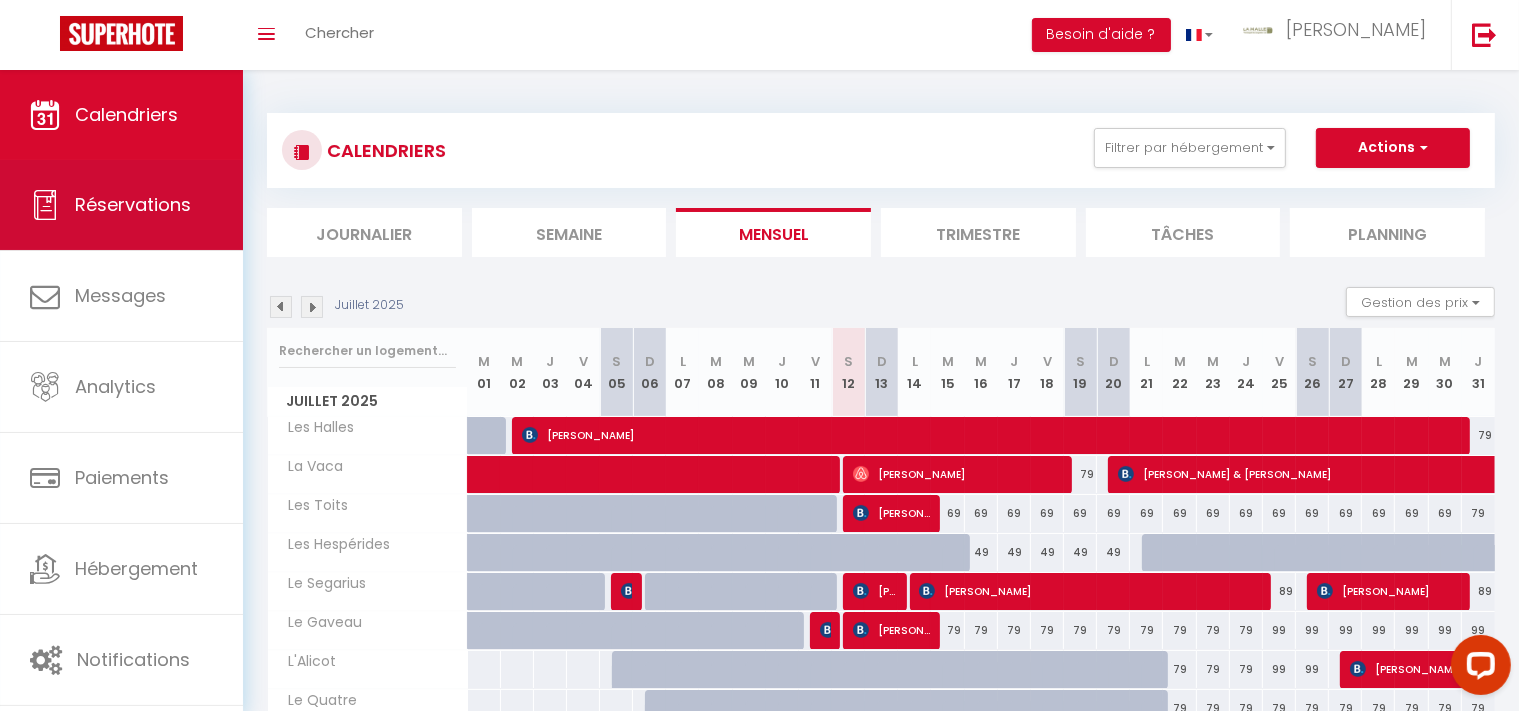scroll, scrollTop: 0, scrollLeft: 0, axis: both 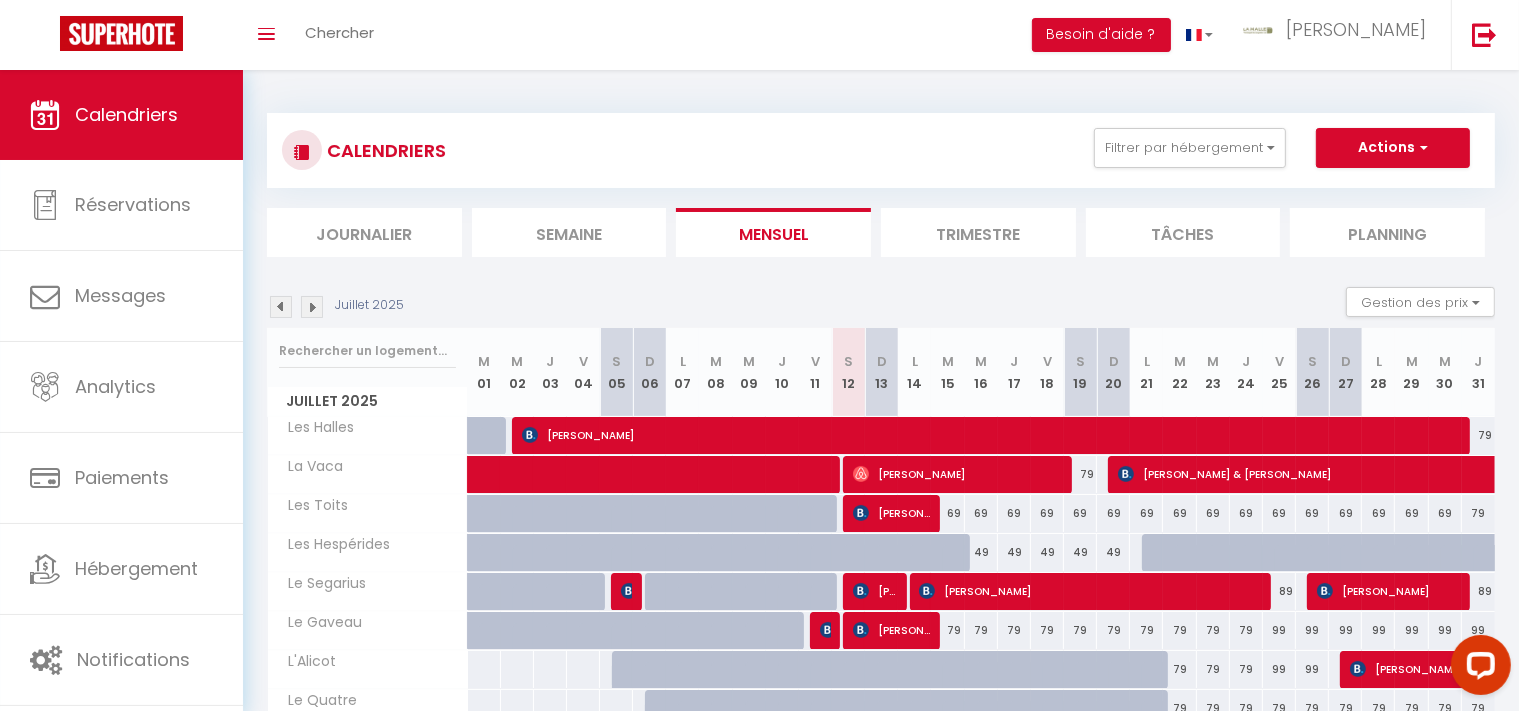 click on "[PERSON_NAME]" at bounding box center [891, 513] 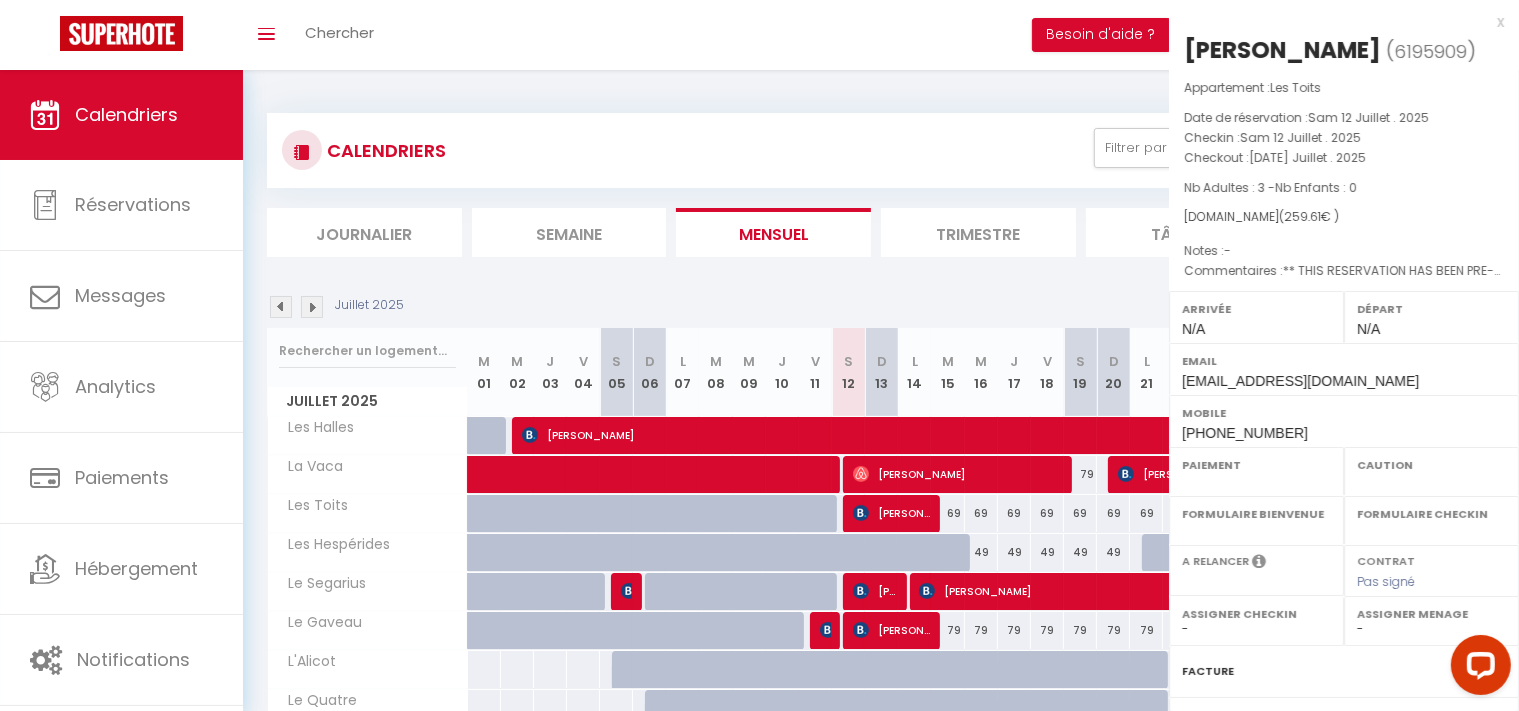select on "OK" 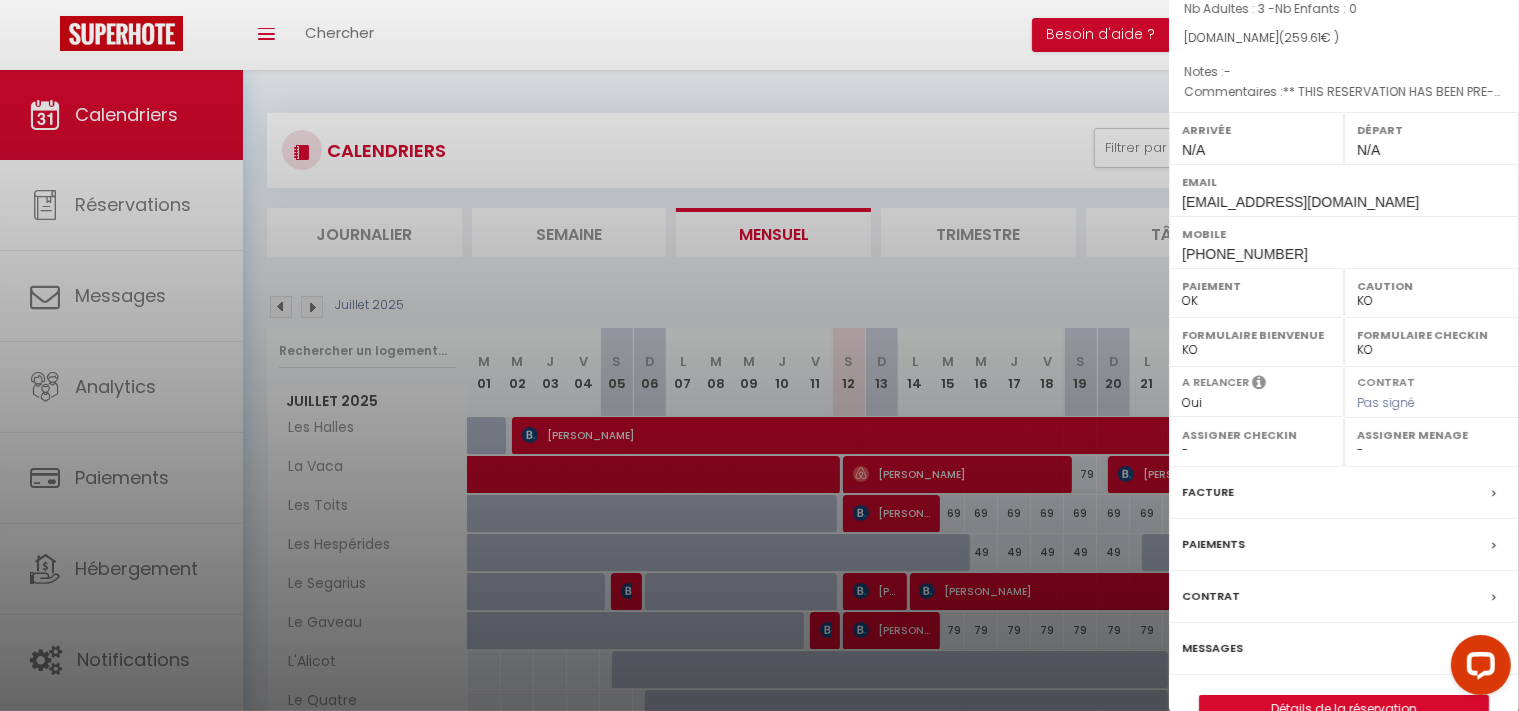 scroll, scrollTop: 218, scrollLeft: 0, axis: vertical 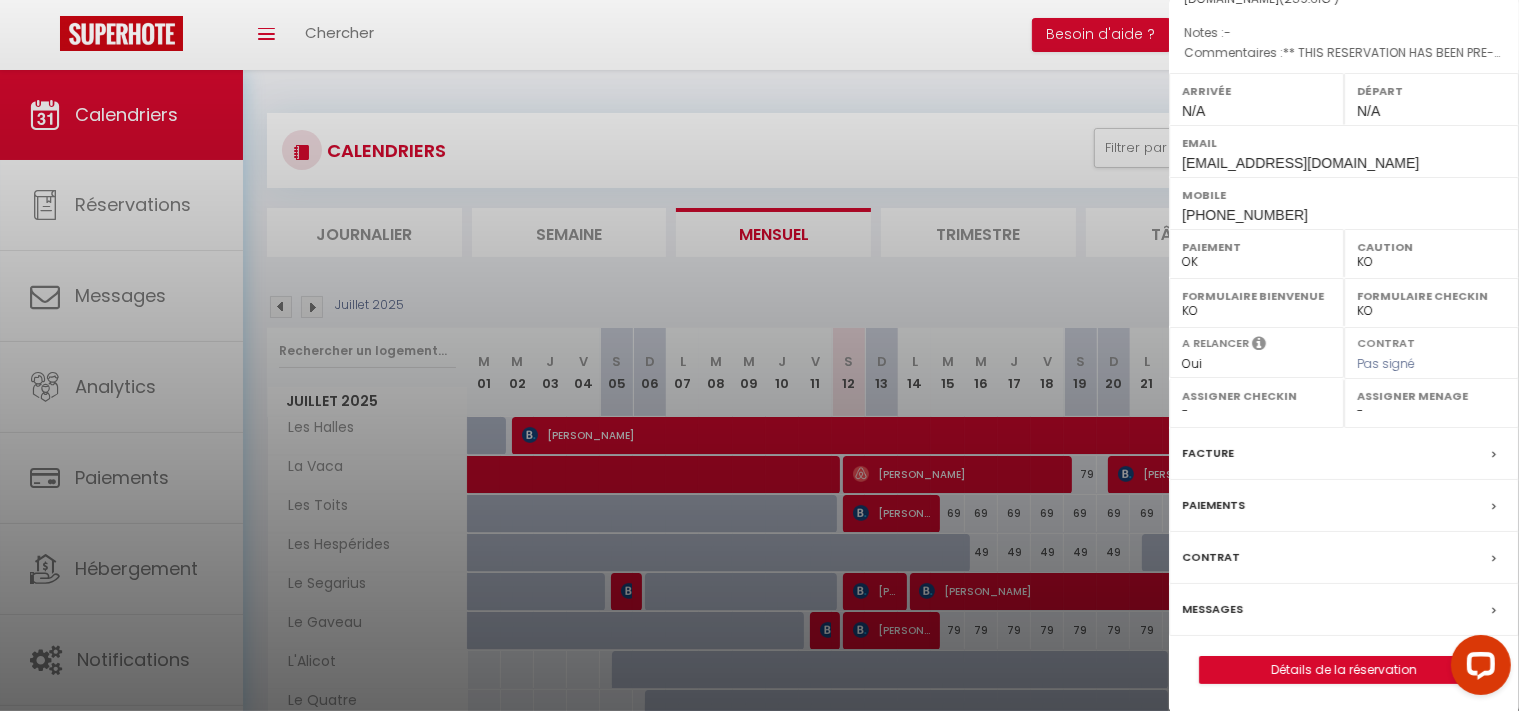 click on "Messages" at bounding box center (1212, 609) 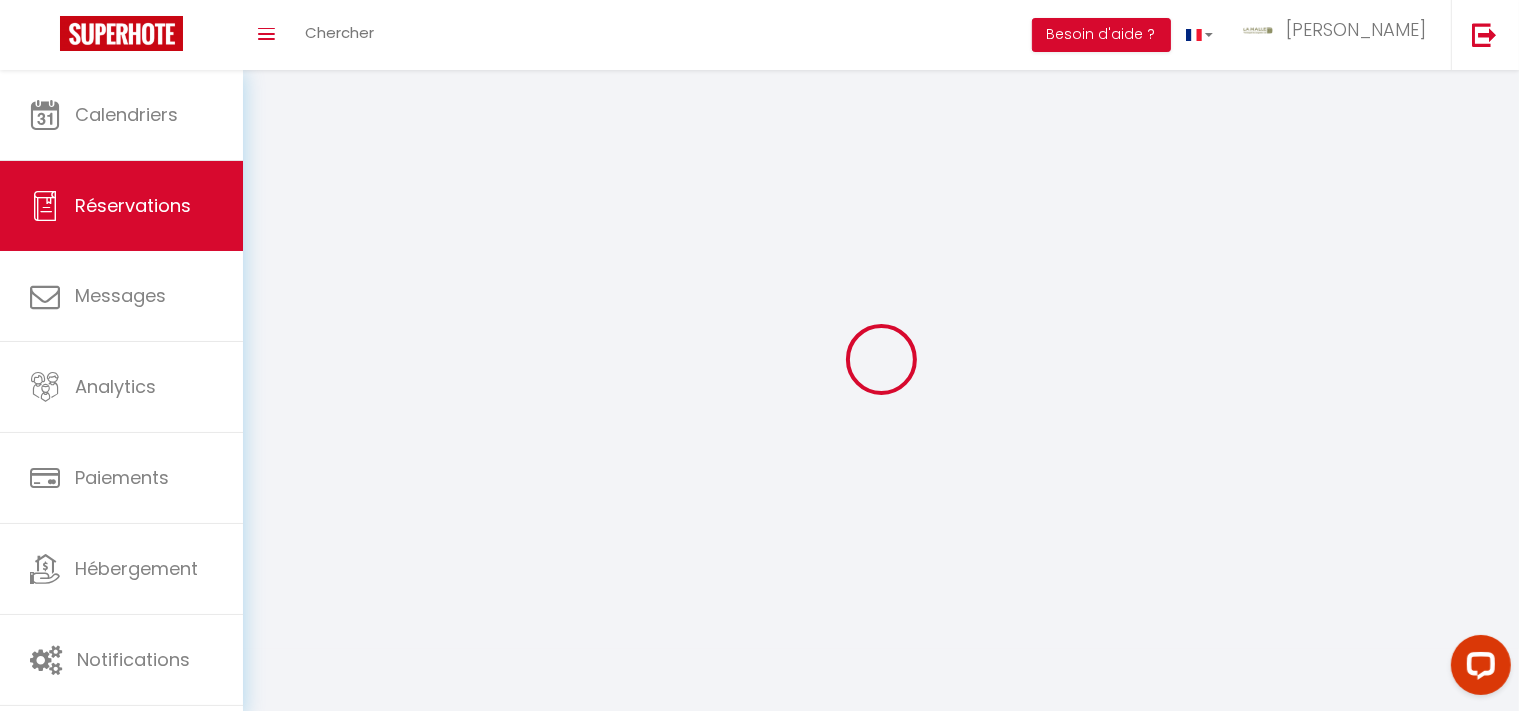 select 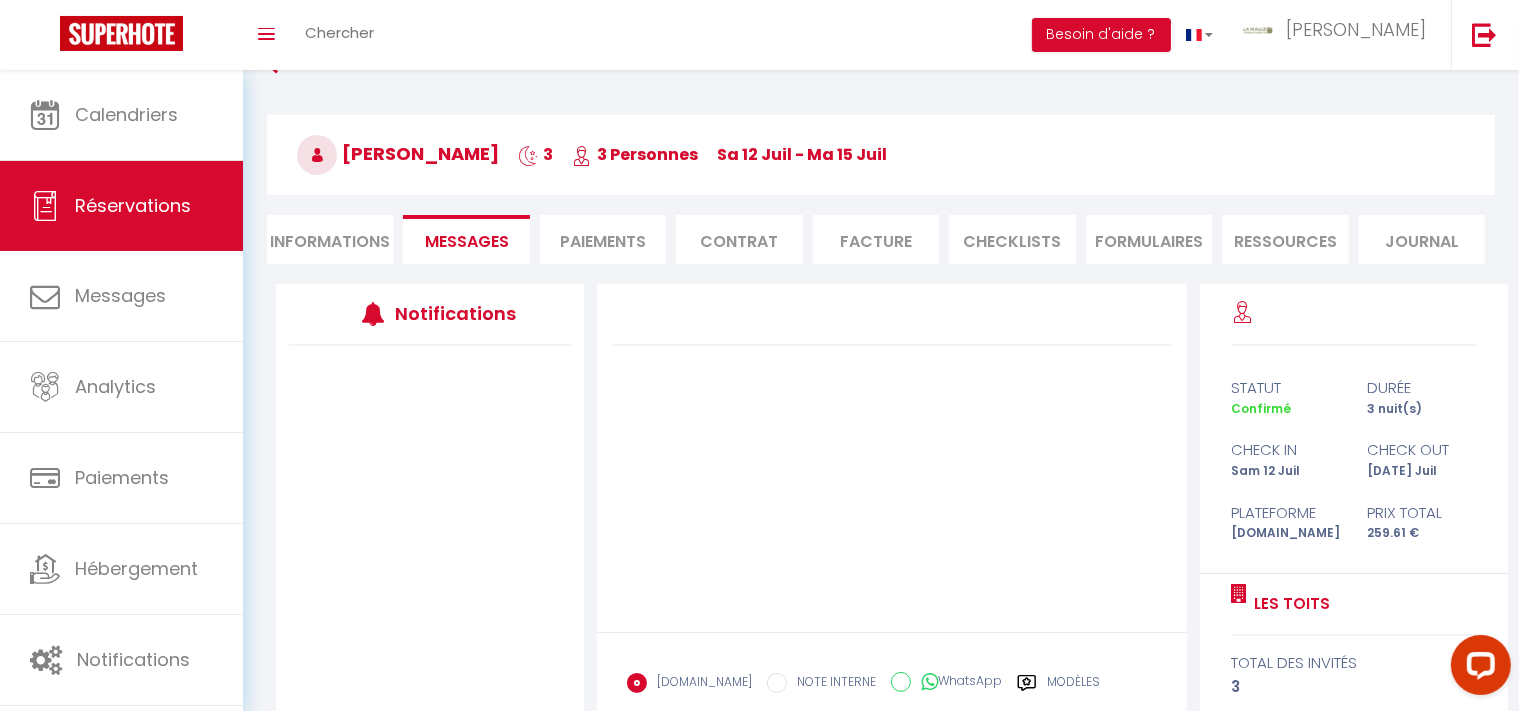 scroll, scrollTop: 0, scrollLeft: 0, axis: both 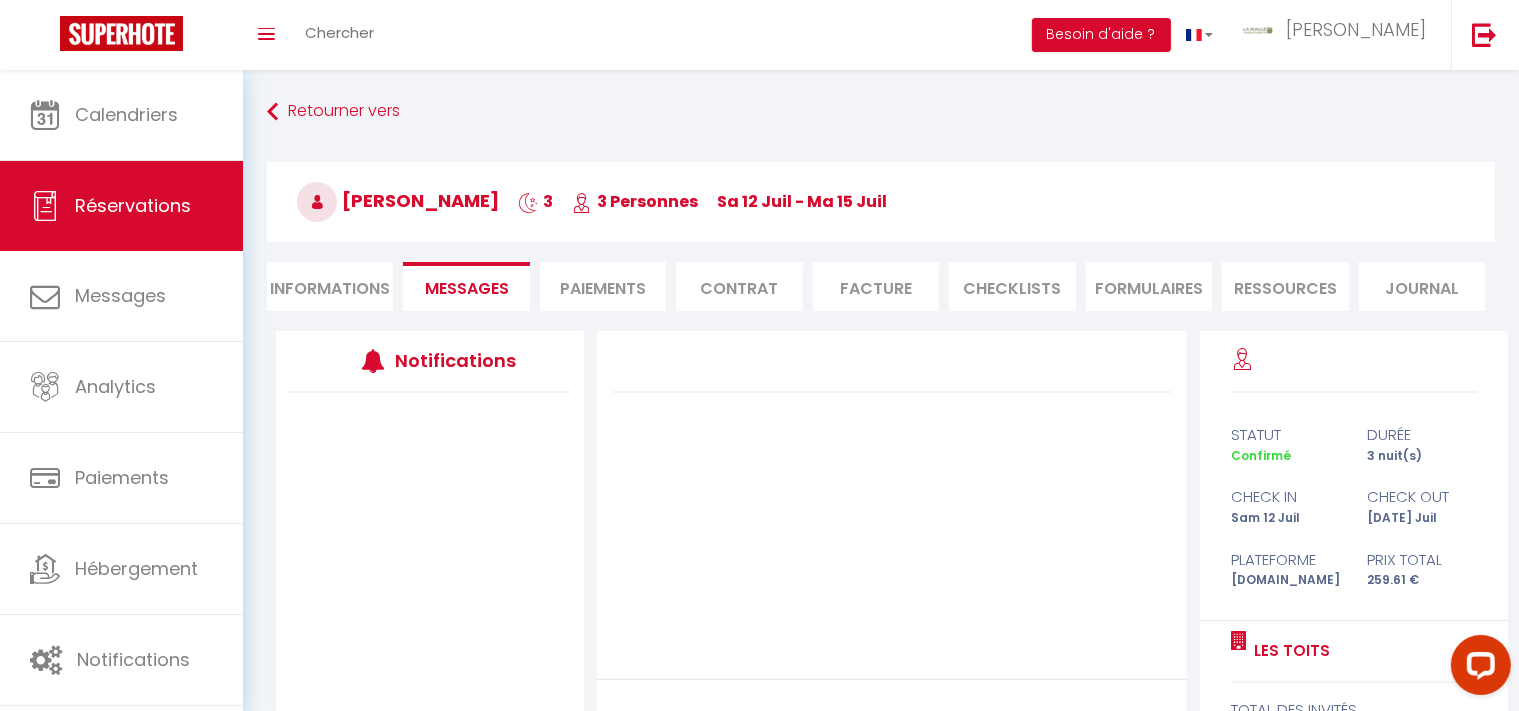click at bounding box center [892, 423] 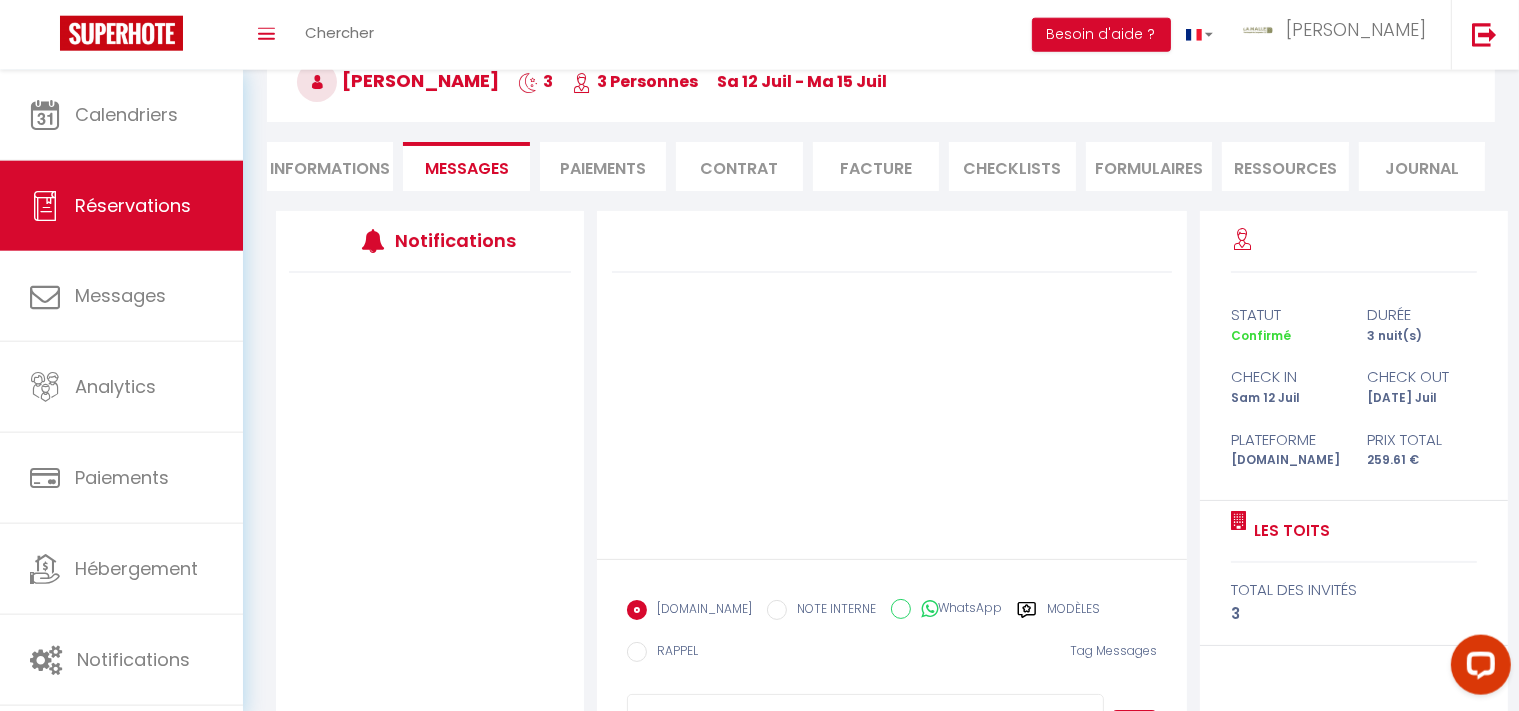 scroll, scrollTop: 211, scrollLeft: 0, axis: vertical 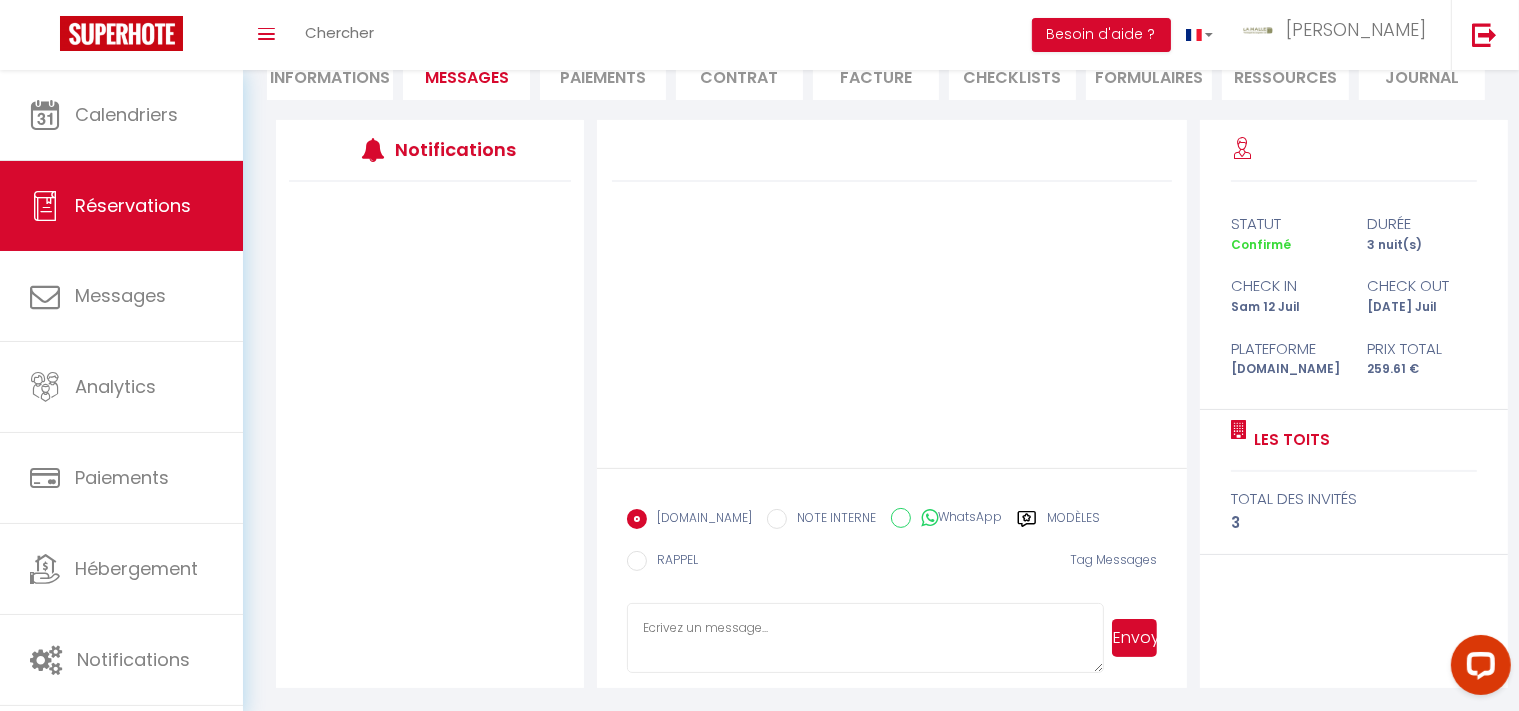 click at bounding box center (865, 638) 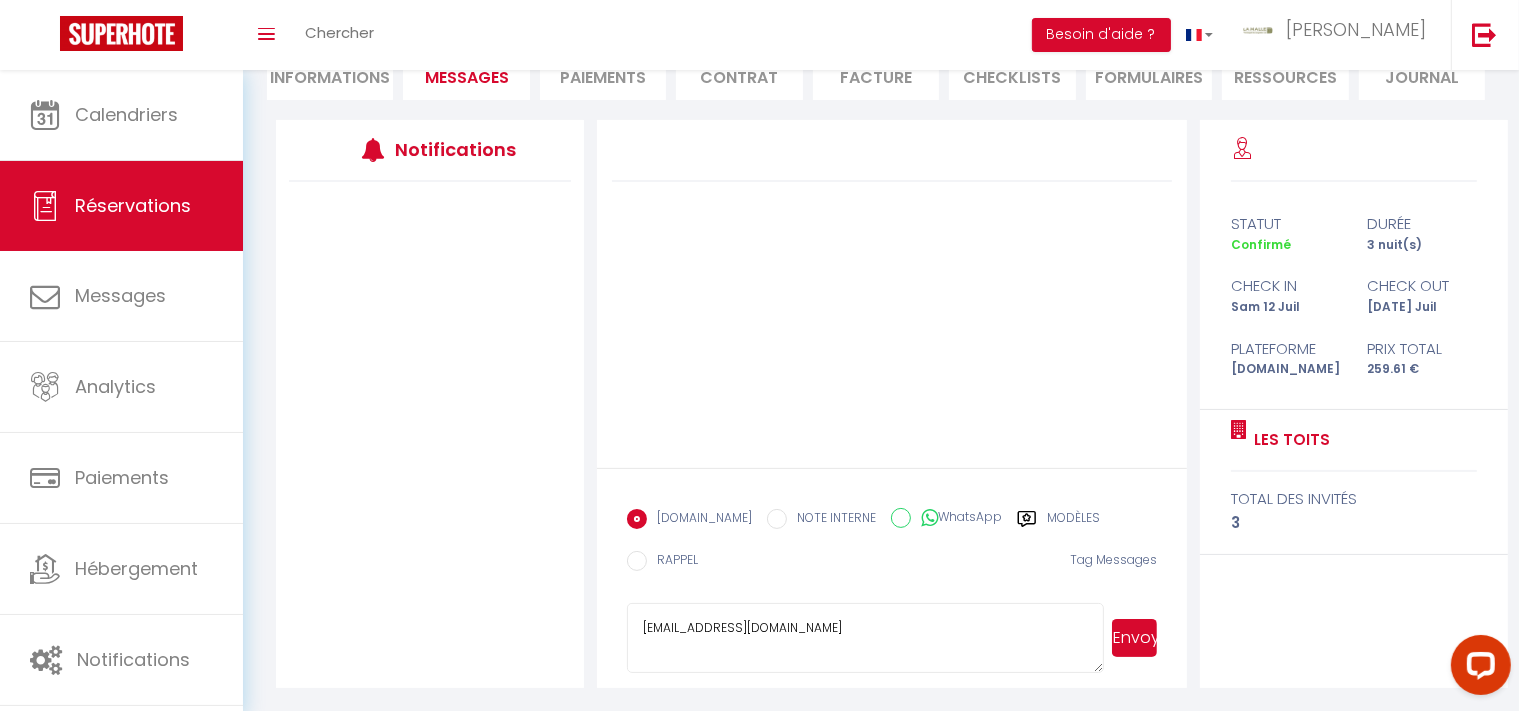 drag, startPoint x: 883, startPoint y: 623, endPoint x: 496, endPoint y: 621, distance: 387.00516 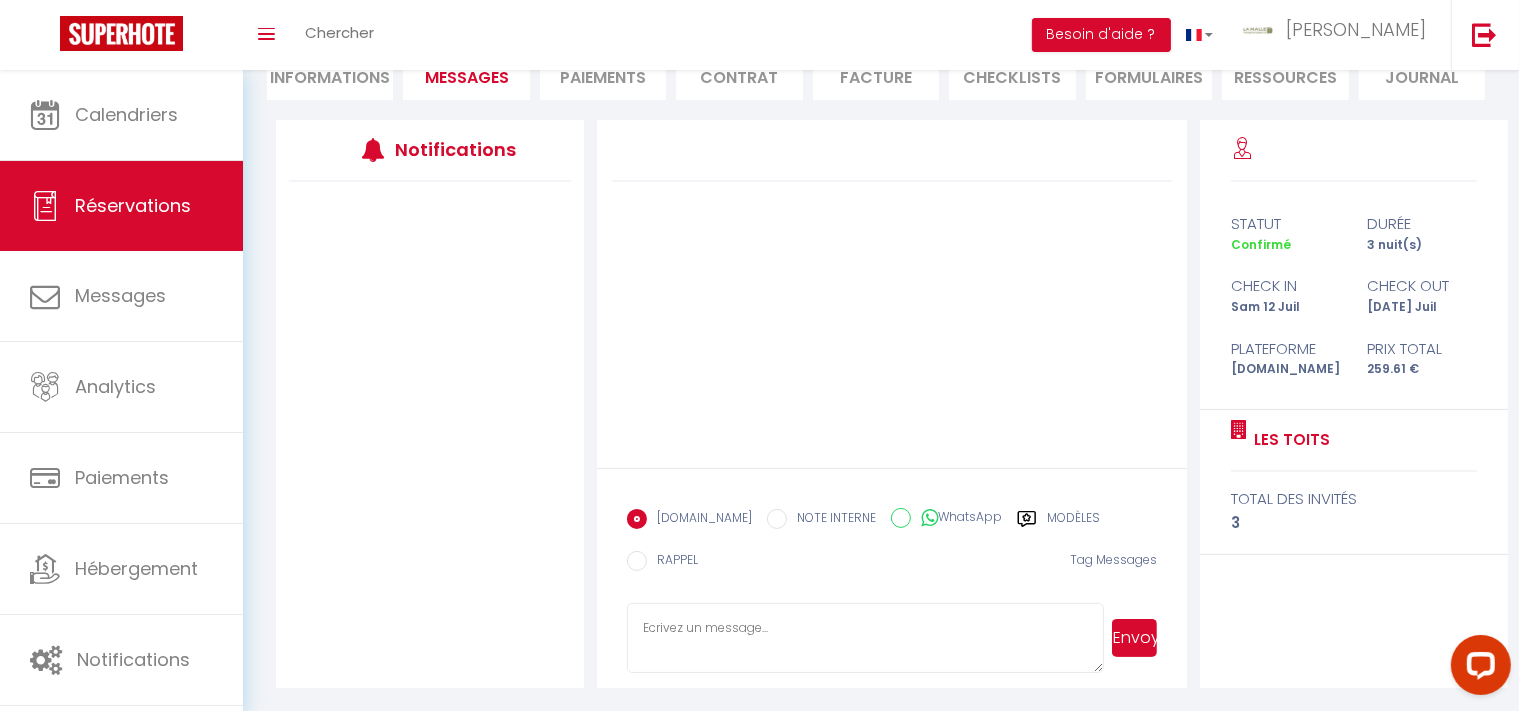 click at bounding box center (865, 638) 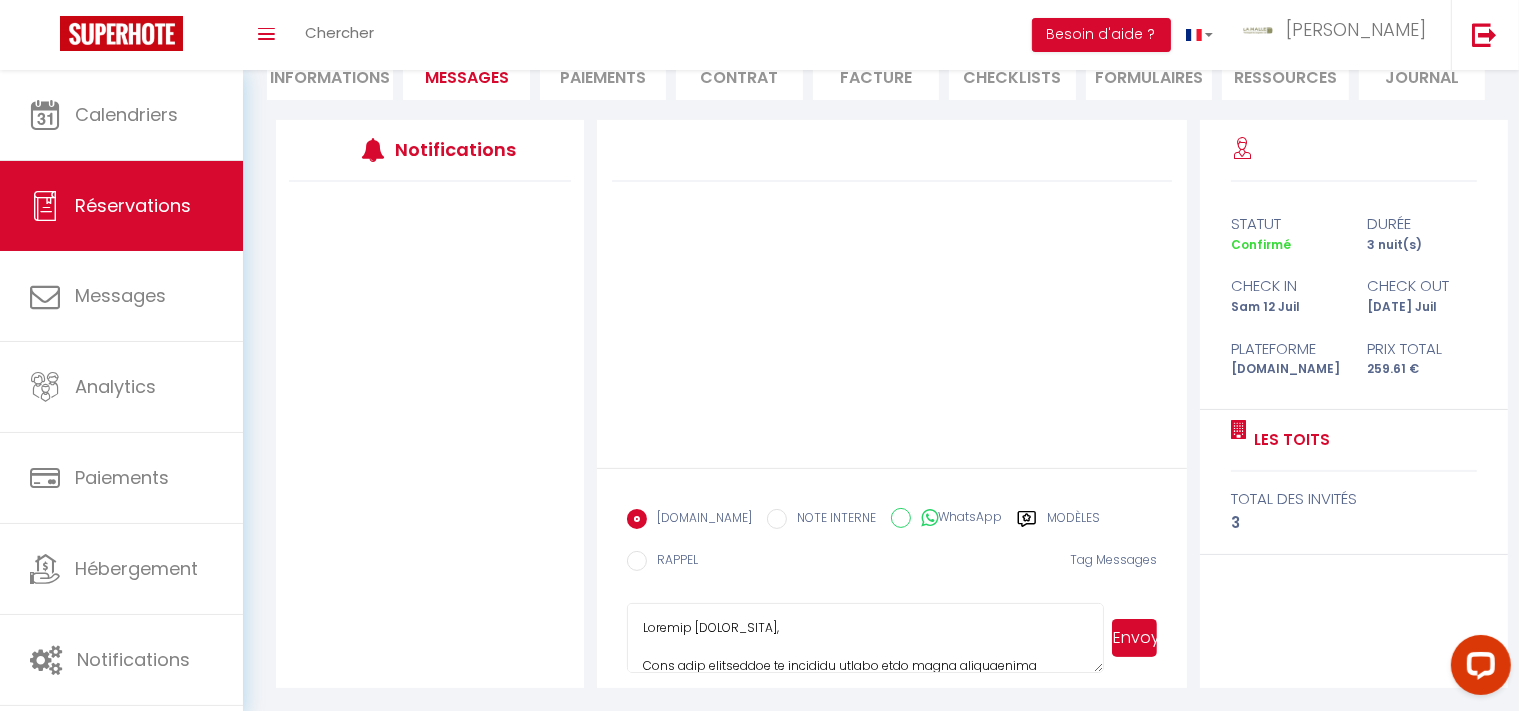 scroll, scrollTop: 569, scrollLeft: 0, axis: vertical 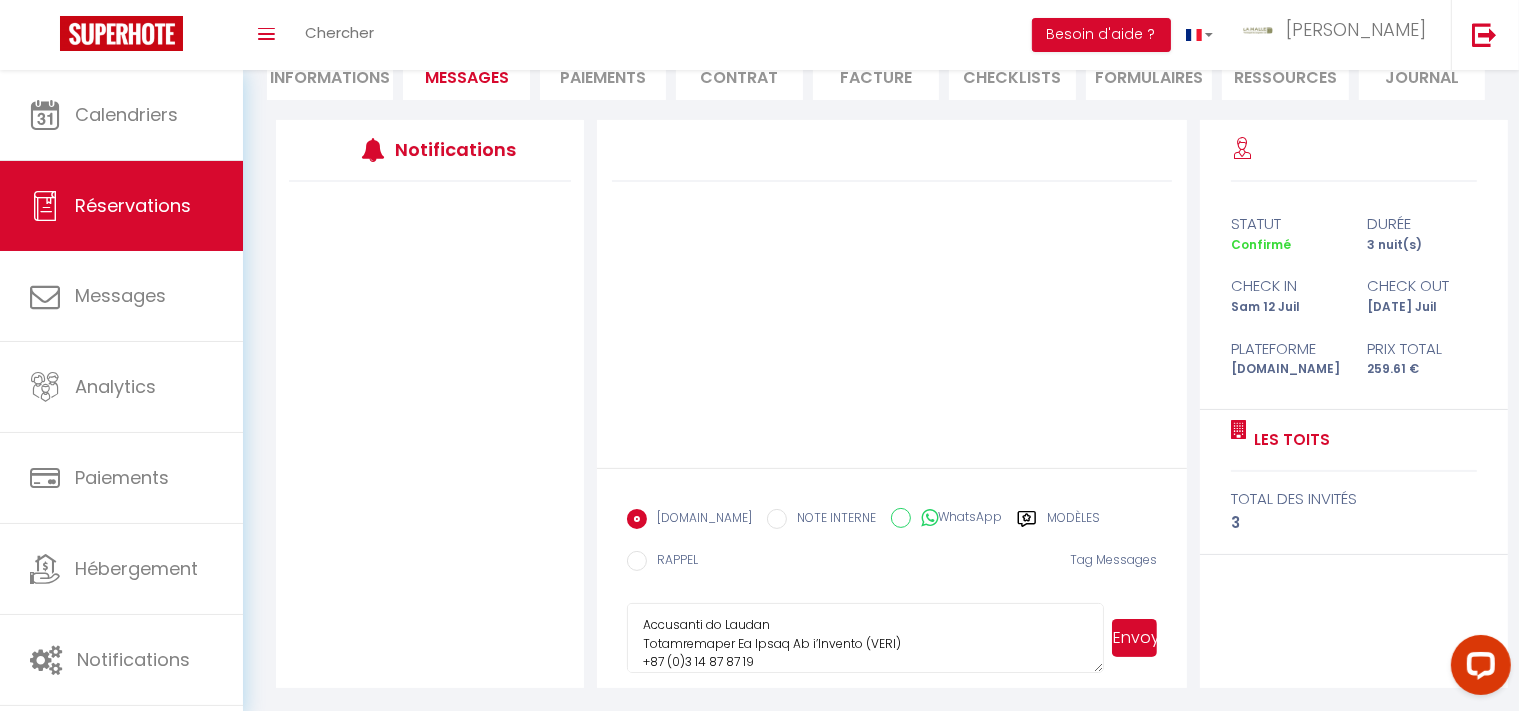 type on "Loremip [DOLOR_SITA],
Cons adip elitseddoe te incididu utlabo etdo magna aliquaenima [MINIMVEN_QUIS], nostr ex 3 Ullamco Labori-Nisial (Exeacom), consequat du auteiru inrep volupt. Ve esse ci fugiatn p exc sin oc 1450 (cupidat nonpr s culpaq of d'mollit).
A’idestla pe unde o istena er 73V47, ac do laudan t 30R88 aperiam. Eaque ipsaq abilloi veri quasia be vitae di explic nemo eni ipsamquiavol as au oditfugi con magnid eosrati.
Se nes ne porroquis dolor ad numq eiusmodit inc Magnamqu et MIN so +53 (3)1 10 26 46 26 (74n/07).  El optioc nihi impedi quoplaceatf, possimusa repe tempo autemqu of/de rerum necess.
Sae ev volu (repu re Itaque), earu hictenetu s delec reici voluptati maio ali perfe d asperio, rep minimnos ex ullamcorpor … sus laborios ali comm consequat q max mollitiam (h'qu re facilisexp dis, namli te cumso no elige/optio cumq nihil impeditmin) :
quodm://pla.facere.pos/o/loremipsum?dolorsitam_conse[]=/adipiscing/3824585&elits_doeiusm=temp
Inc utlaboreet dolorem aliq en adminimveniamq nos exer..." 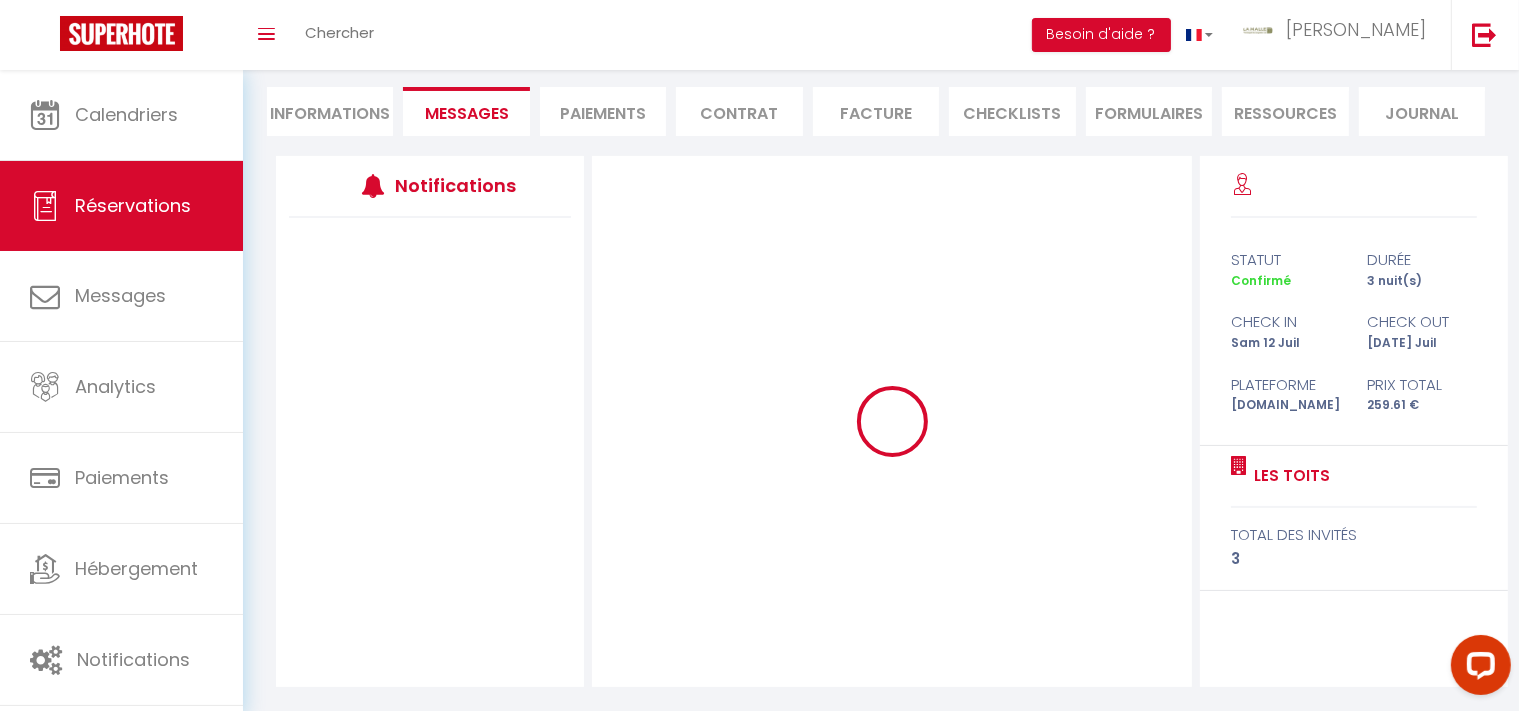 type 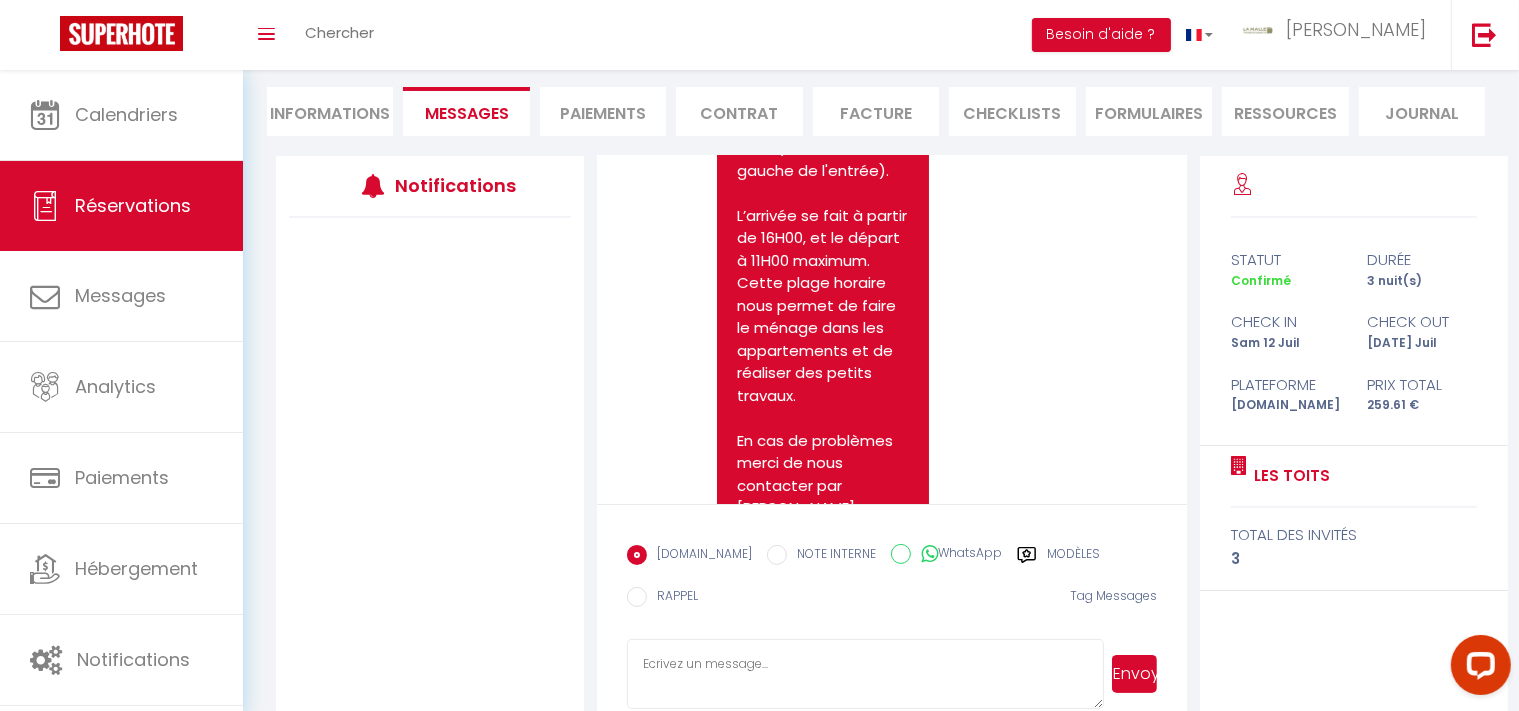 scroll, scrollTop: 0, scrollLeft: 0, axis: both 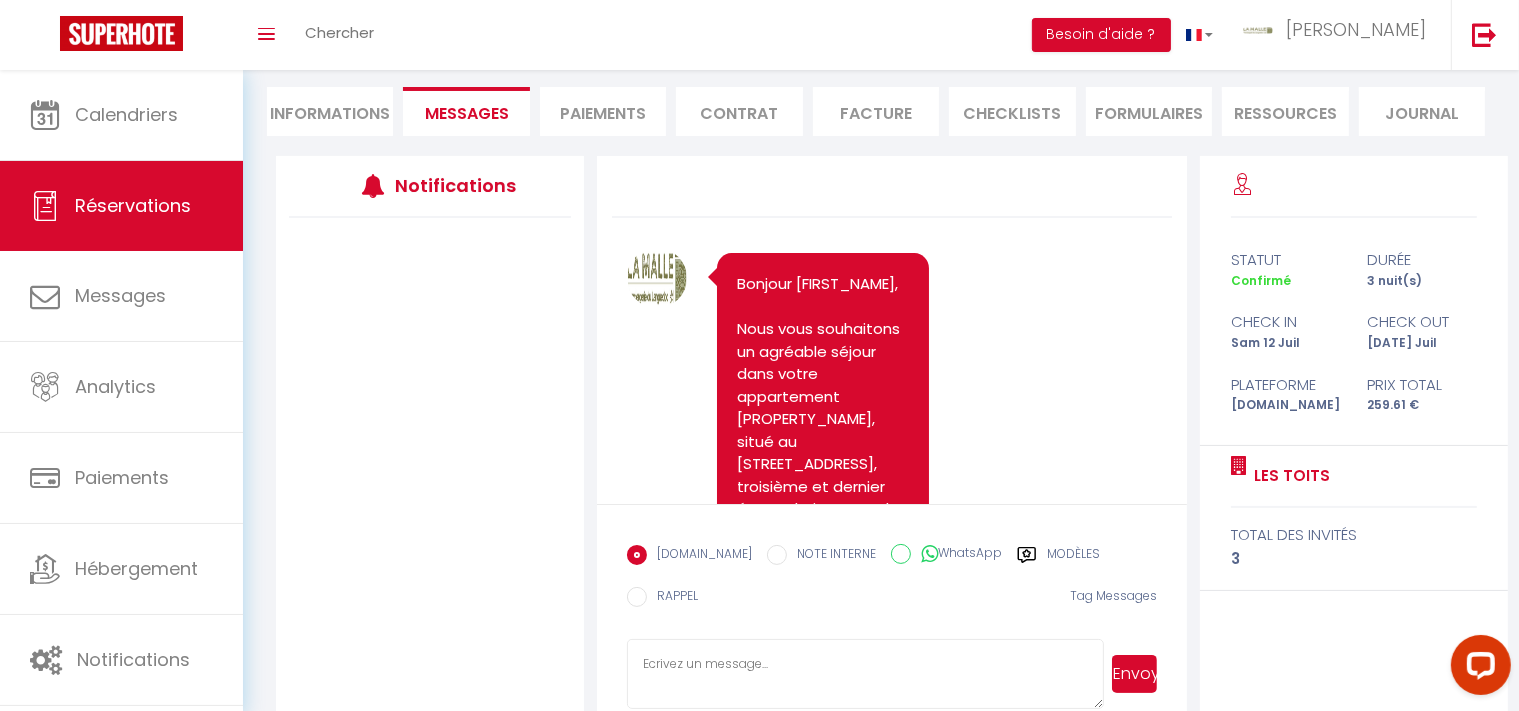 click on "Note Sms       Bonjour [FIRST_NAME],
Nous vous souhaitons un agréable séjour dans votre appartement [PROPERTY_NAME], situé au [STREET_ADDRESS], troisième et dernier étage droite. Le code du boitier à clé est le 2805 (boitier situé à gauche de l'entrée).
L’arrivée se fait à partir de 16H00, et le départ à 11H00 maximum. Cette plage horaire nous permet de faire le ménage dans les appartements et de réaliser des petits travaux.
En cas de problèmes merci de nous contacter par [PERSON_NAME] ou SMS au [PHONE_NUMBER] 59 (24h/24).  Si besoin nous sommes disponibles, notamment pour votre arrivée et/ou votre départ.
Sur [PERSON_NAME] (site de Airbnb), vous accèderez à notre guide numérique avec [PERSON_NAME] à visiter, nos adresses de restaurants … les endroits que nous suggérons à nos voyageurs (s'il ne fonctionne pas, merci de faire un copié/collé dans votre navigateur) :
[URL][DOMAIN_NAME]   [PERSON_NAME] 12 Juillet 2025 14:49:29 - mail" at bounding box center [892, 1173] 